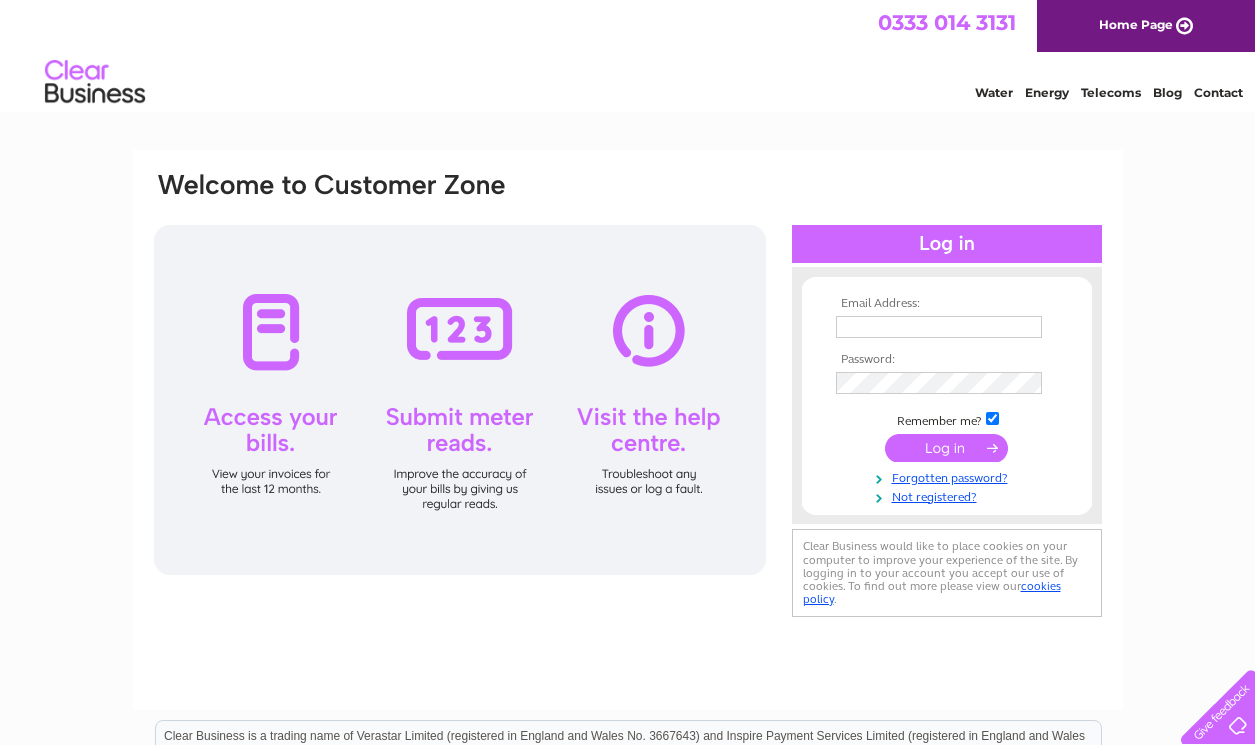 scroll, scrollTop: 0, scrollLeft: 0, axis: both 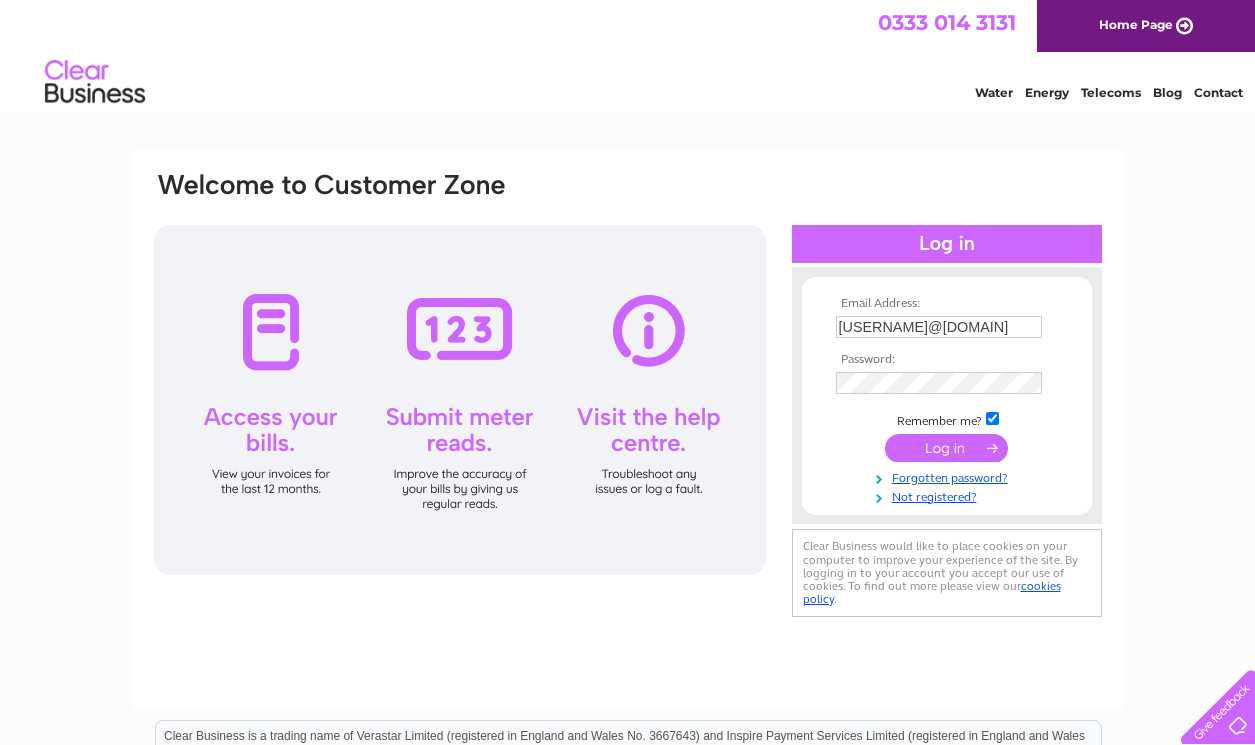 click at bounding box center (946, 448) 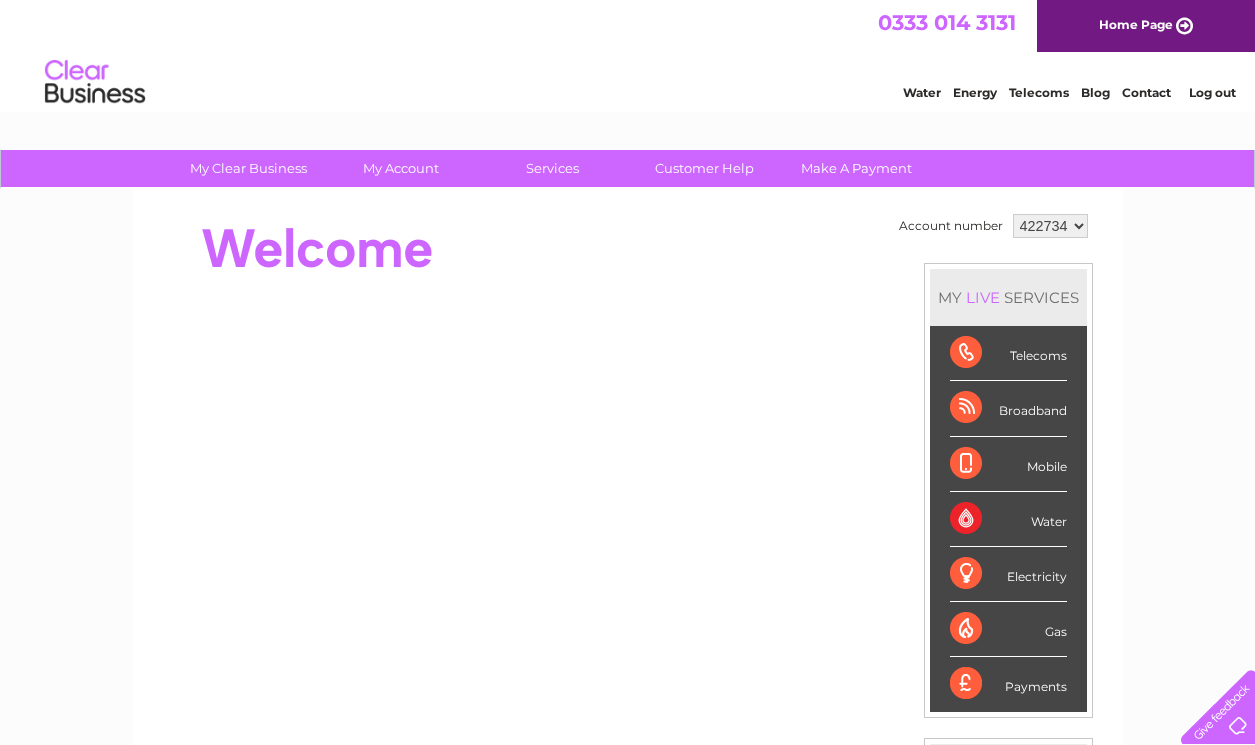 scroll, scrollTop: 0, scrollLeft: 0, axis: both 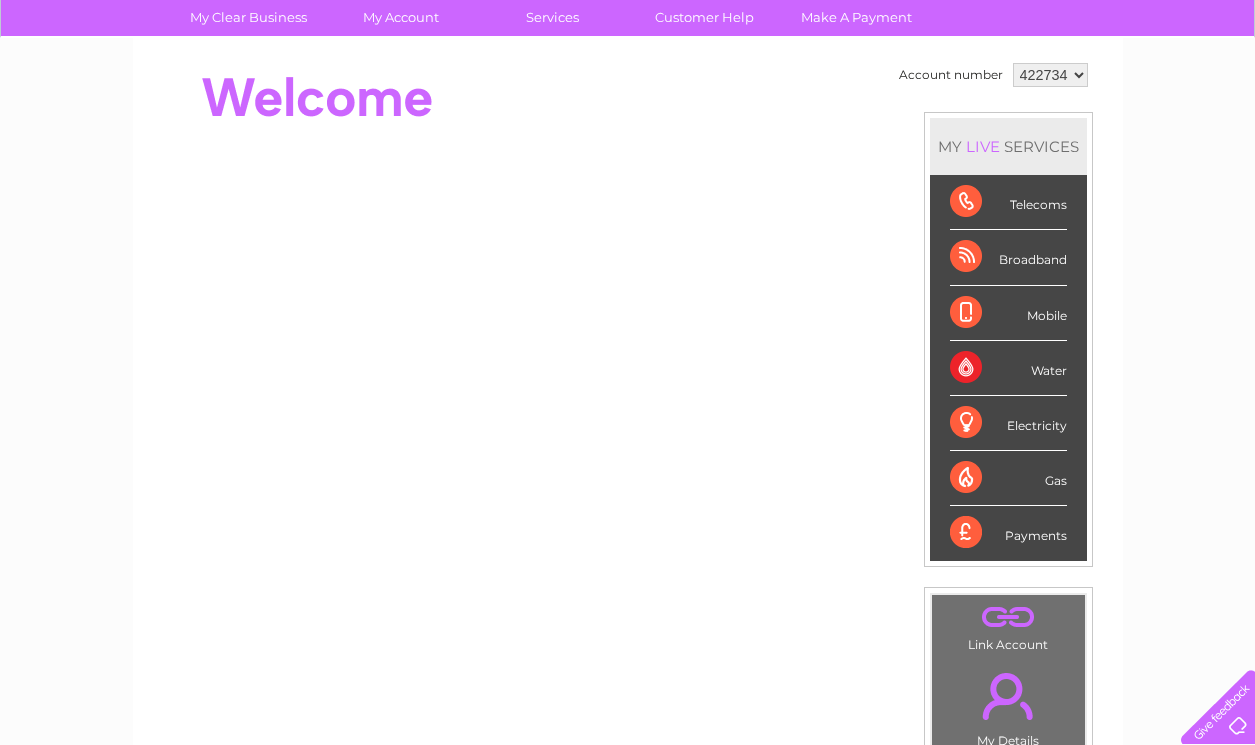 click on "Payments" at bounding box center [1008, 533] 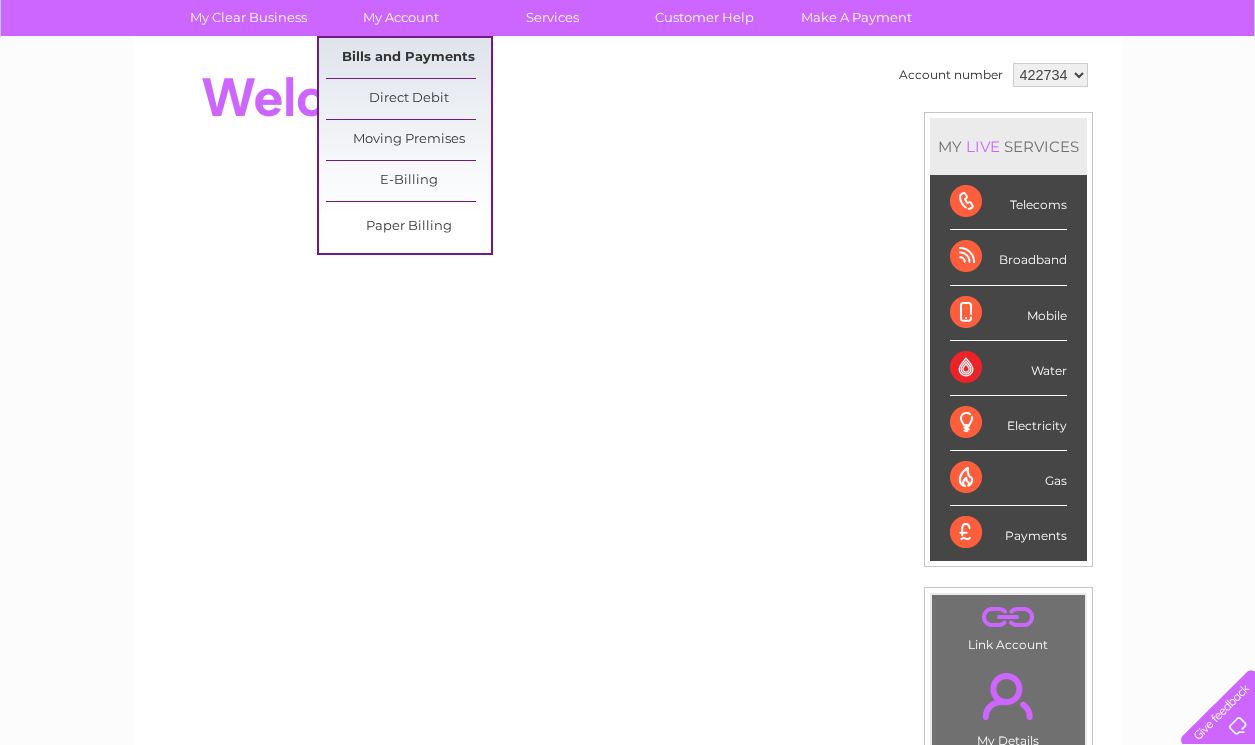 click on "Bills and Payments" at bounding box center [408, 58] 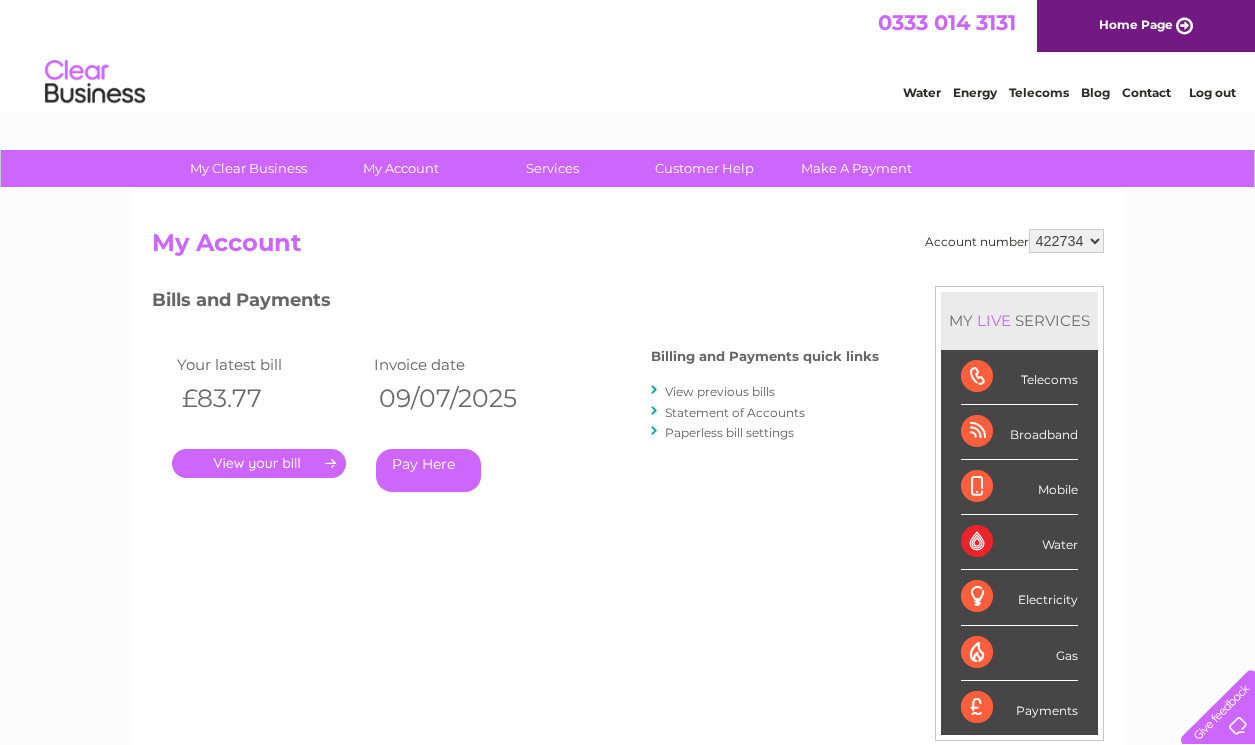 scroll, scrollTop: 0, scrollLeft: 0, axis: both 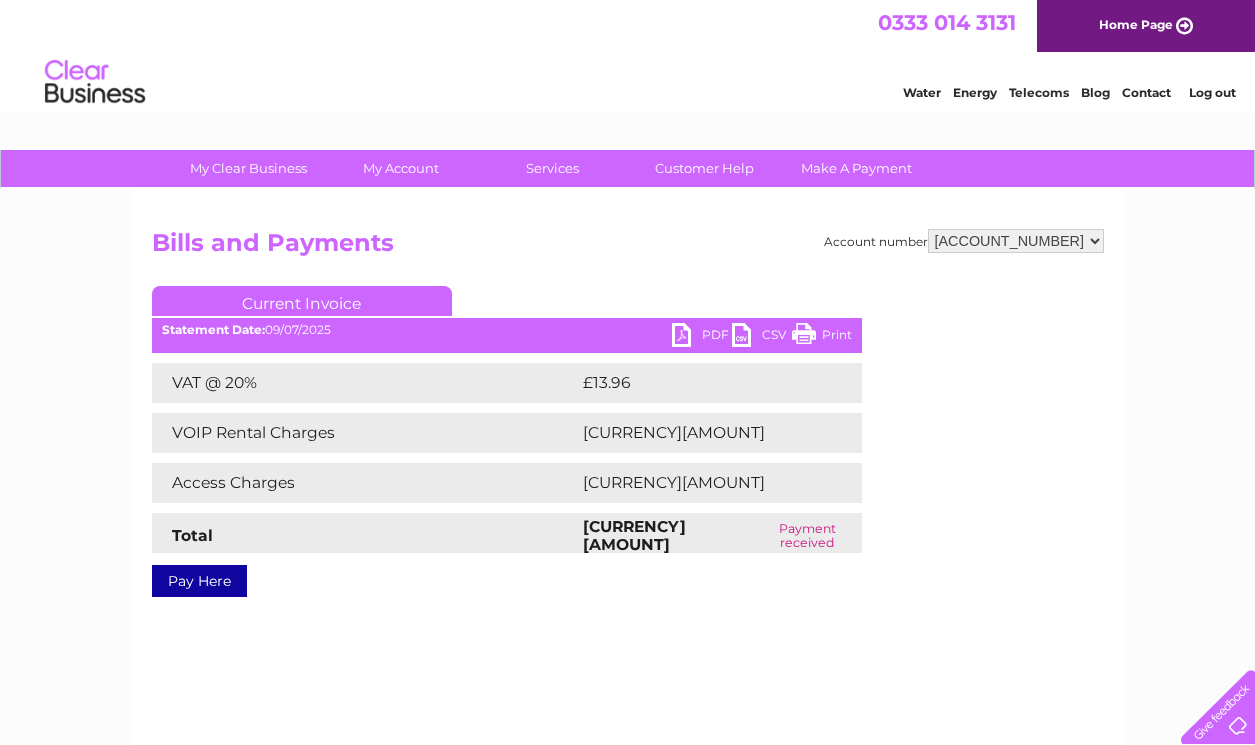 click on "Account number    422734
Bills and Payments
Current Invoice
PDF
CSV
Print
VAT @ 20%" at bounding box center [628, 469] 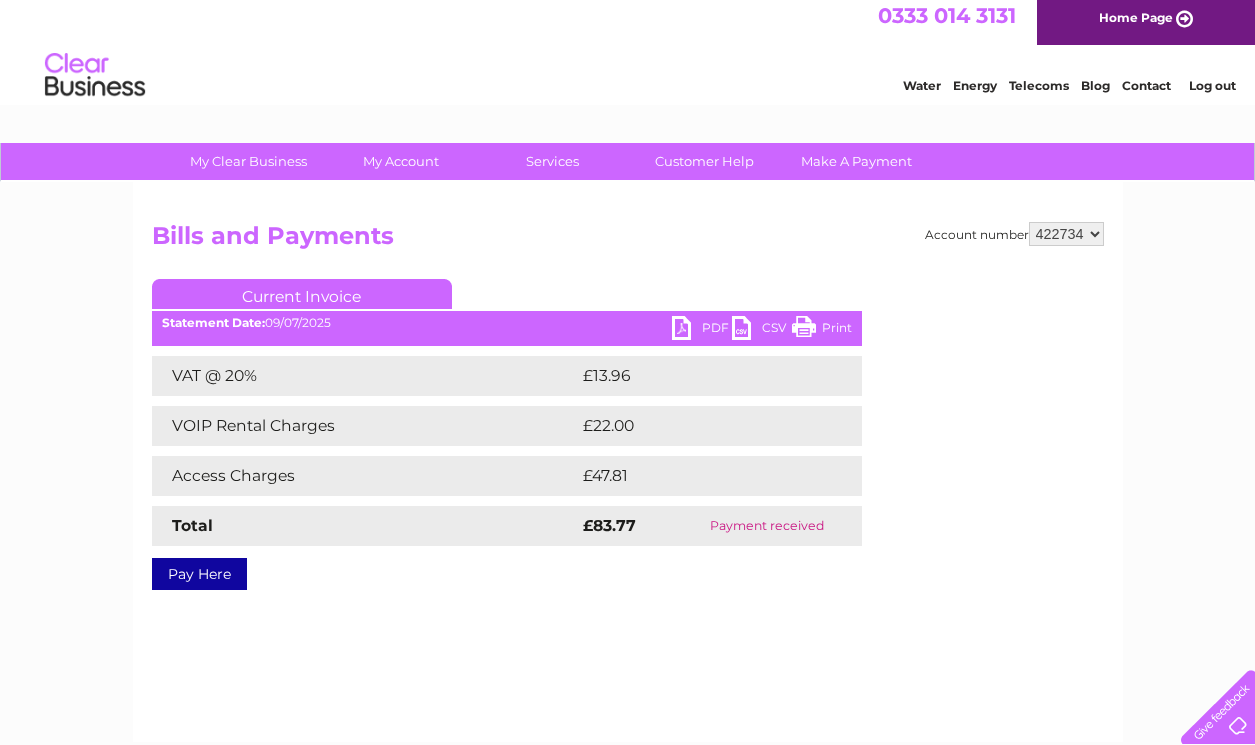 scroll, scrollTop: 0, scrollLeft: 0, axis: both 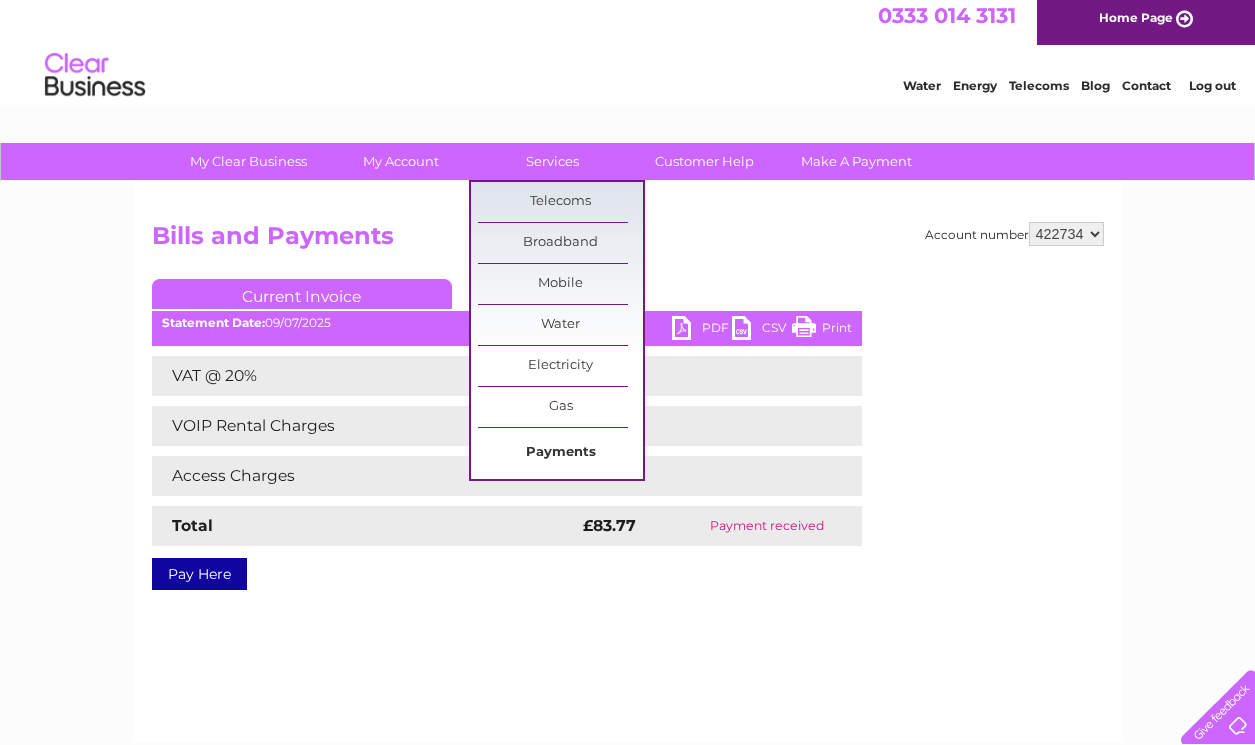 click on "Payments" at bounding box center [560, 453] 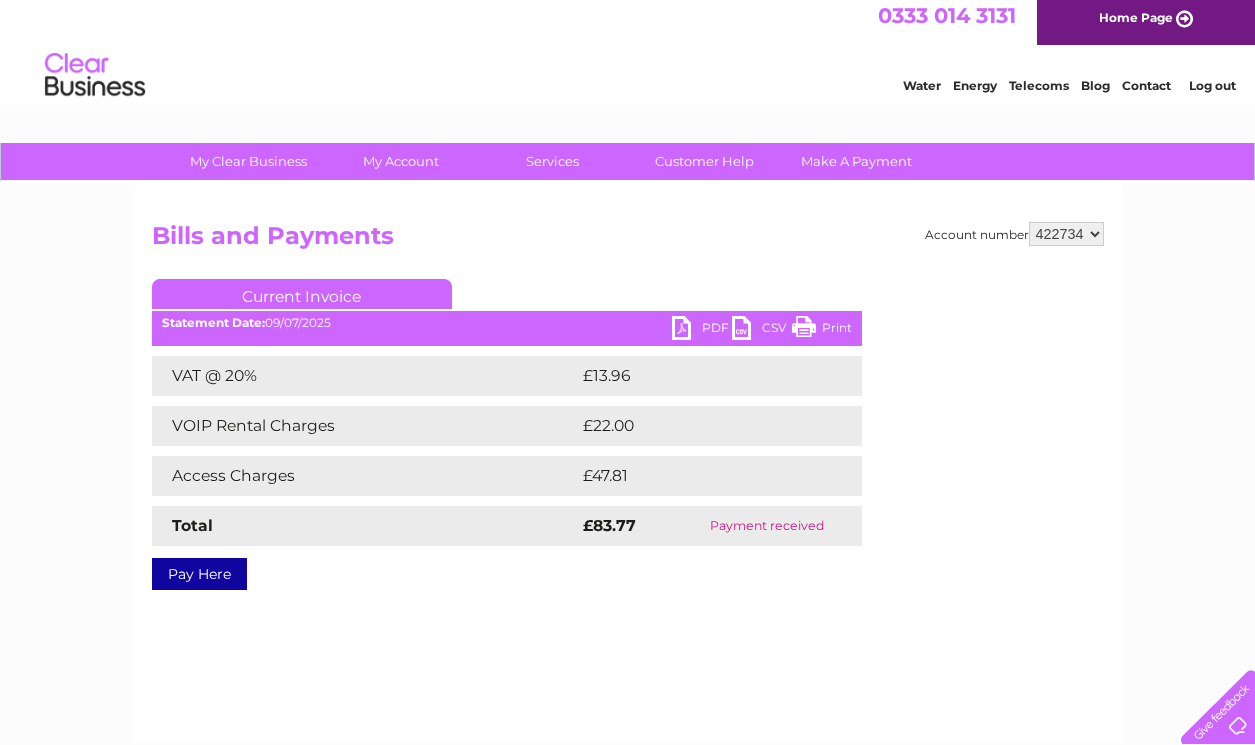 scroll, scrollTop: 0, scrollLeft: 0, axis: both 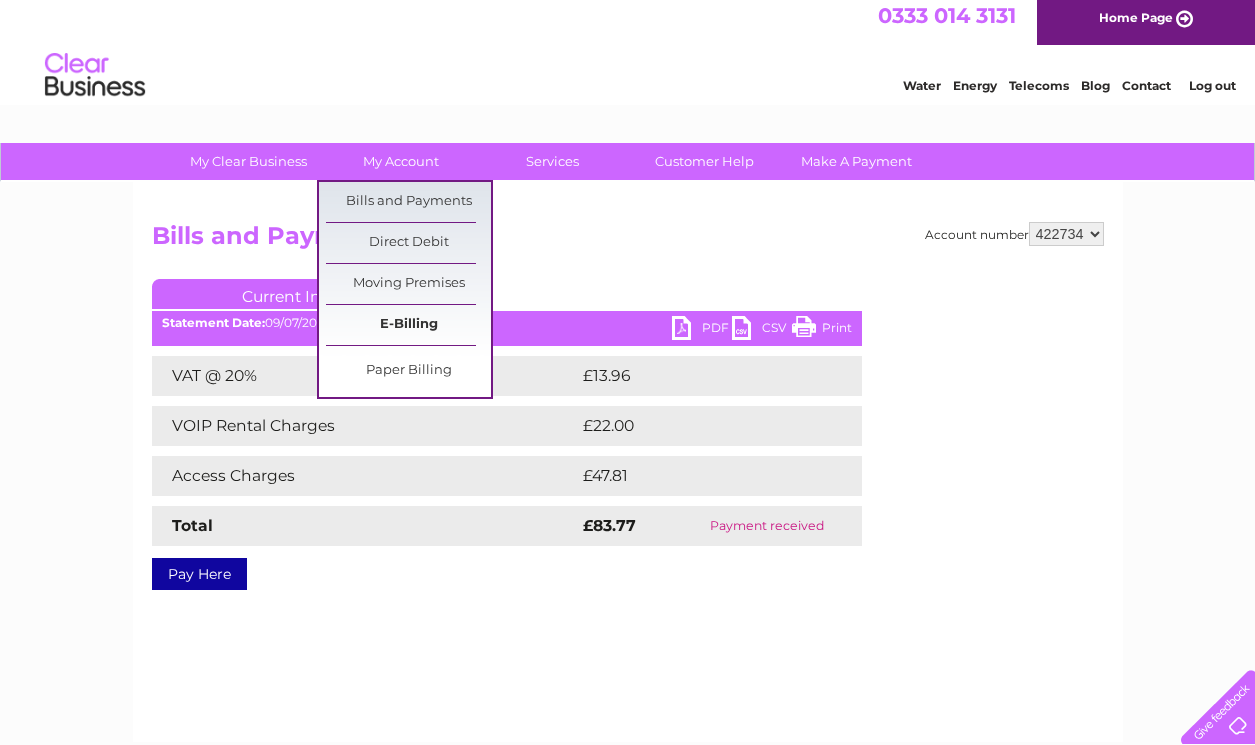 click on "E-Billing" at bounding box center [408, 325] 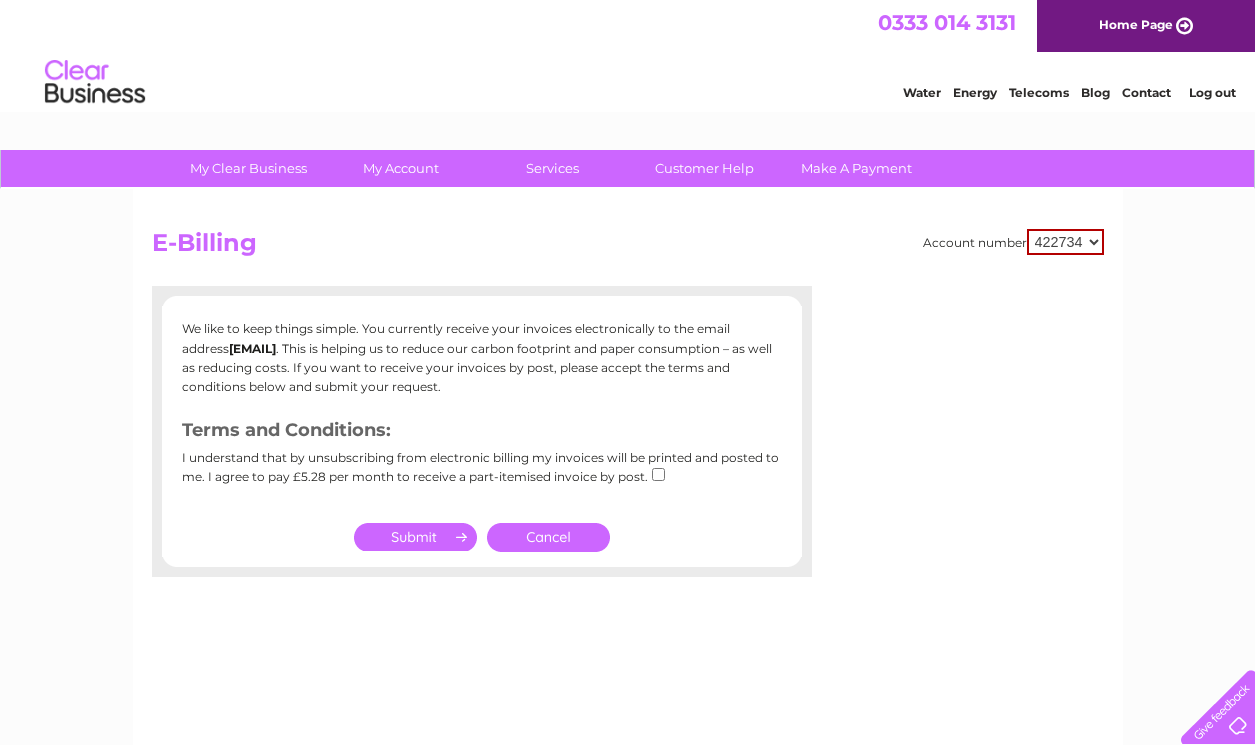 scroll, scrollTop: 0, scrollLeft: 0, axis: both 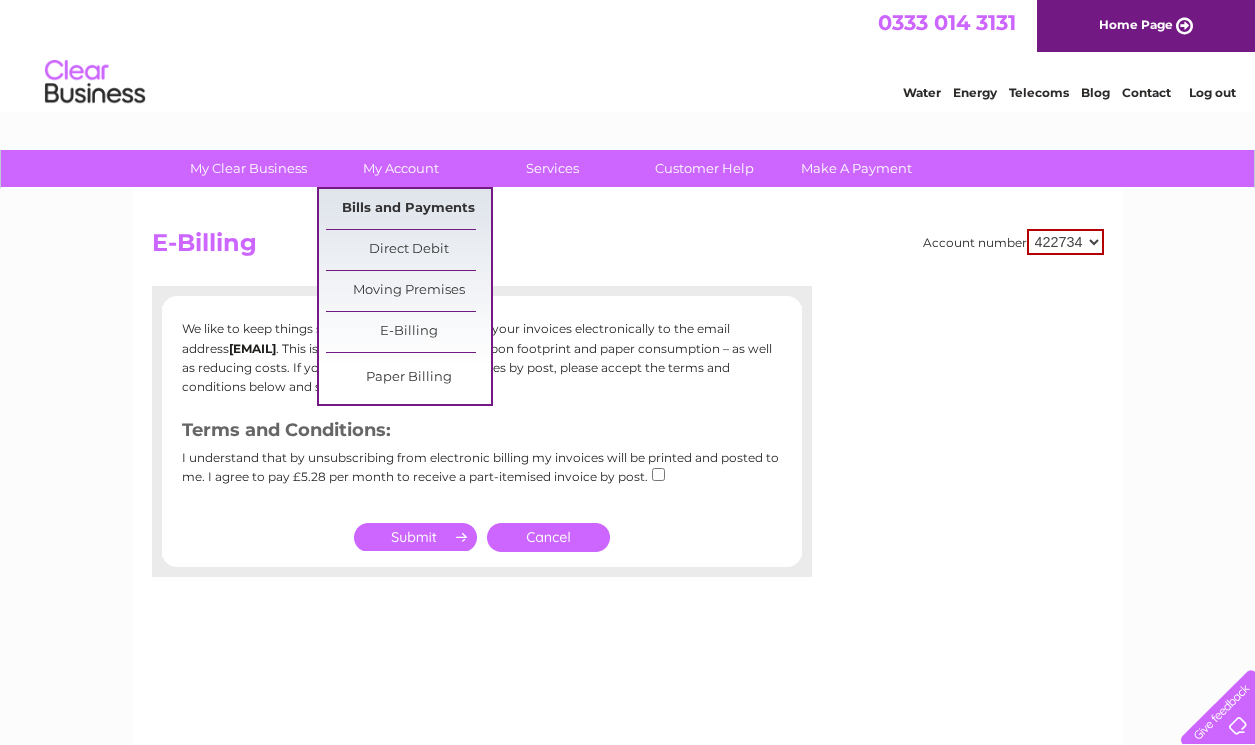 click on "Bills and Payments" at bounding box center (408, 209) 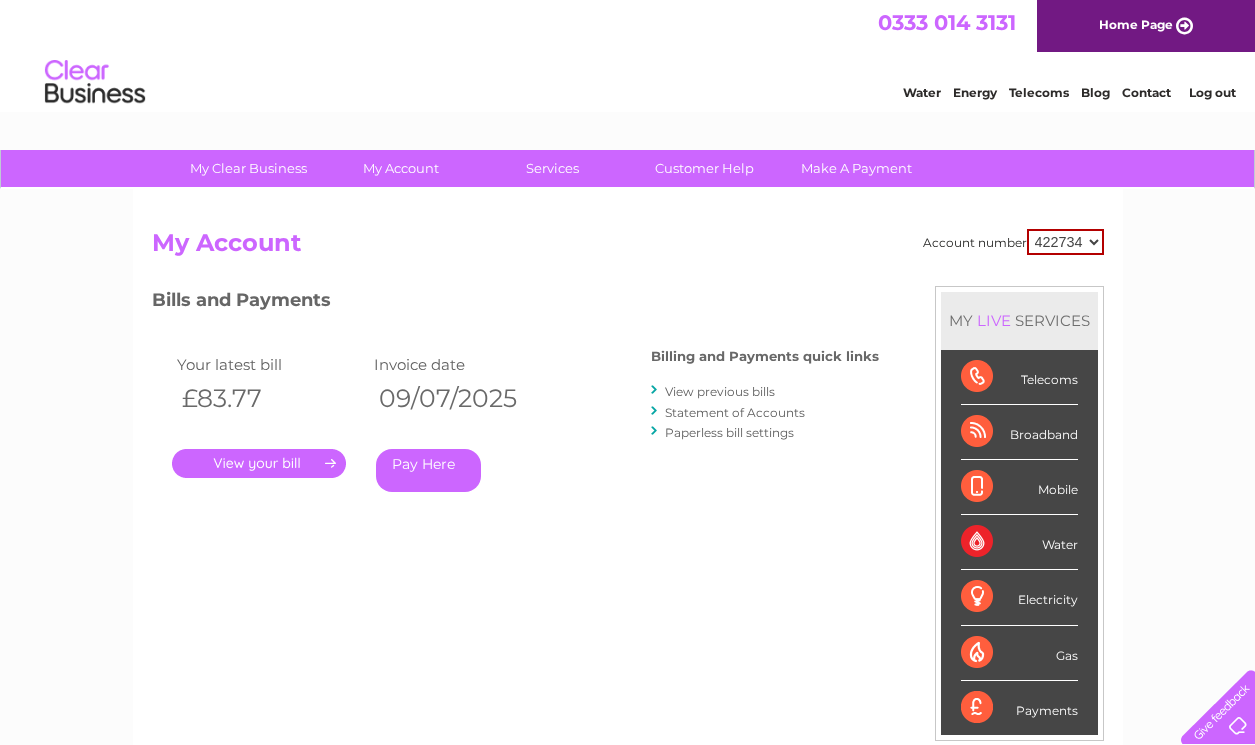 scroll, scrollTop: 0, scrollLeft: 0, axis: both 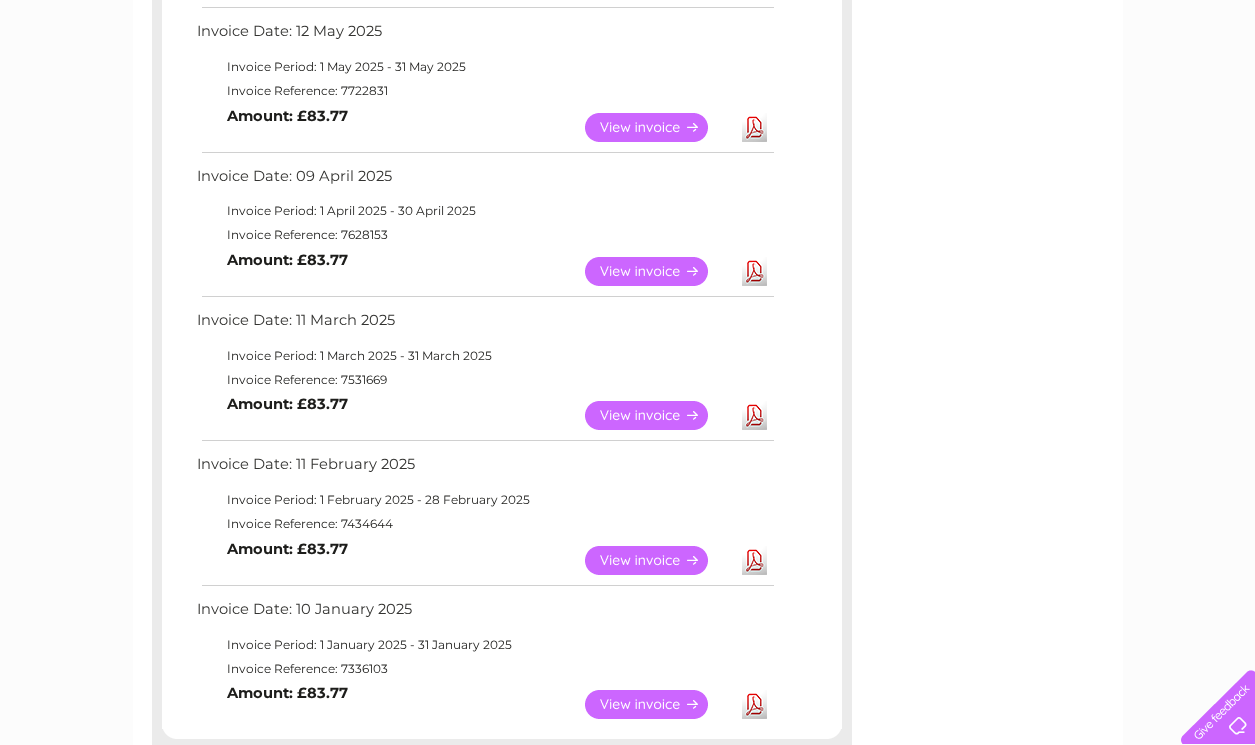 click on "View" at bounding box center (658, 271) 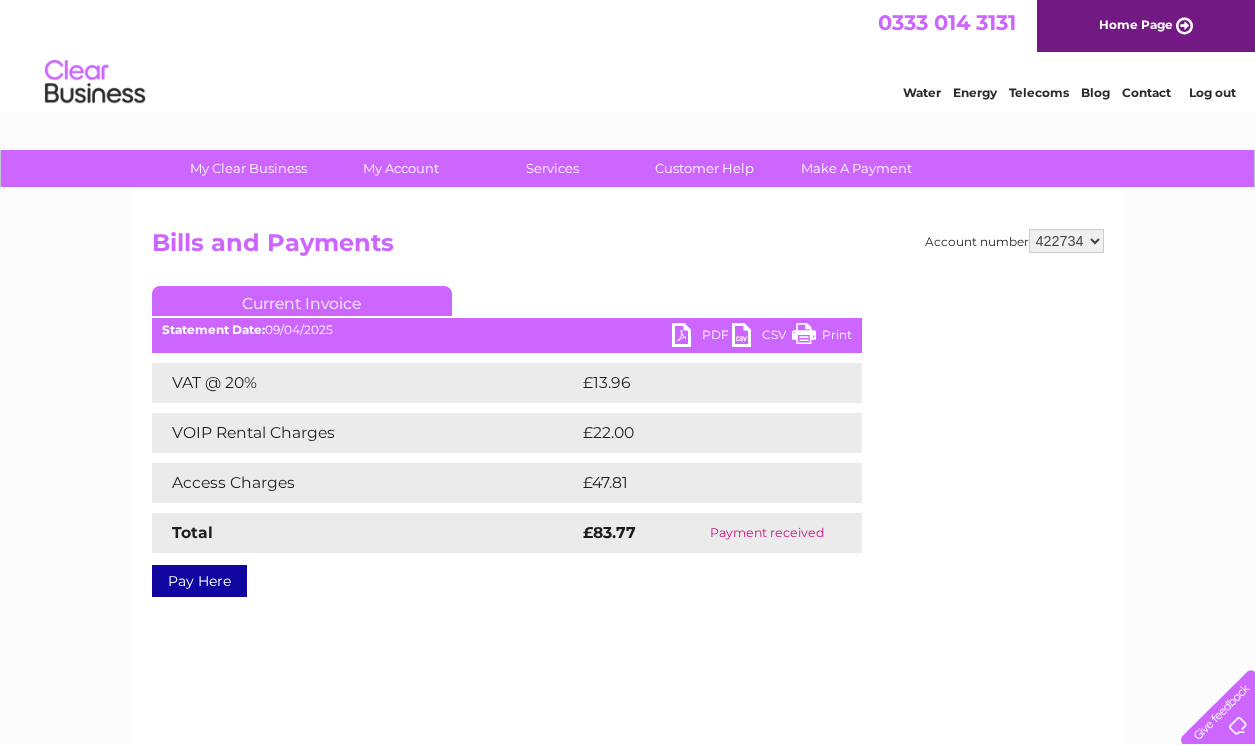 scroll, scrollTop: 0, scrollLeft: 0, axis: both 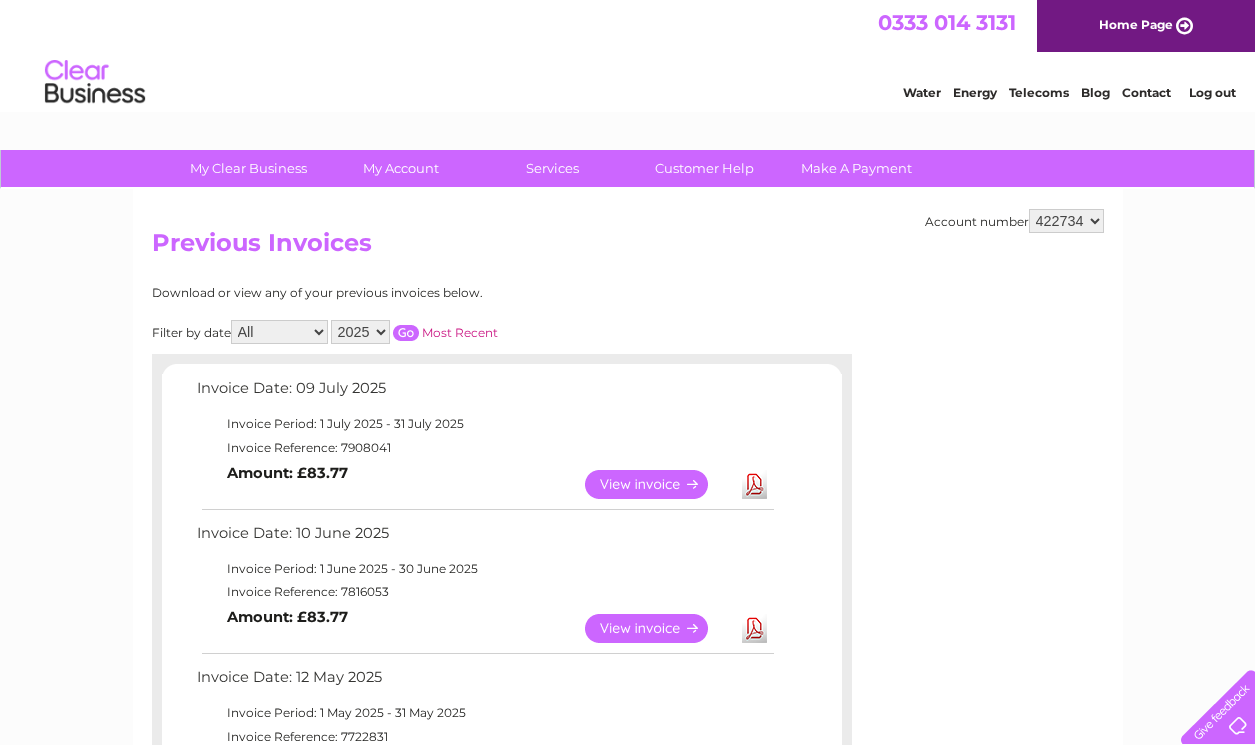 click on "Log out" at bounding box center (1212, 92) 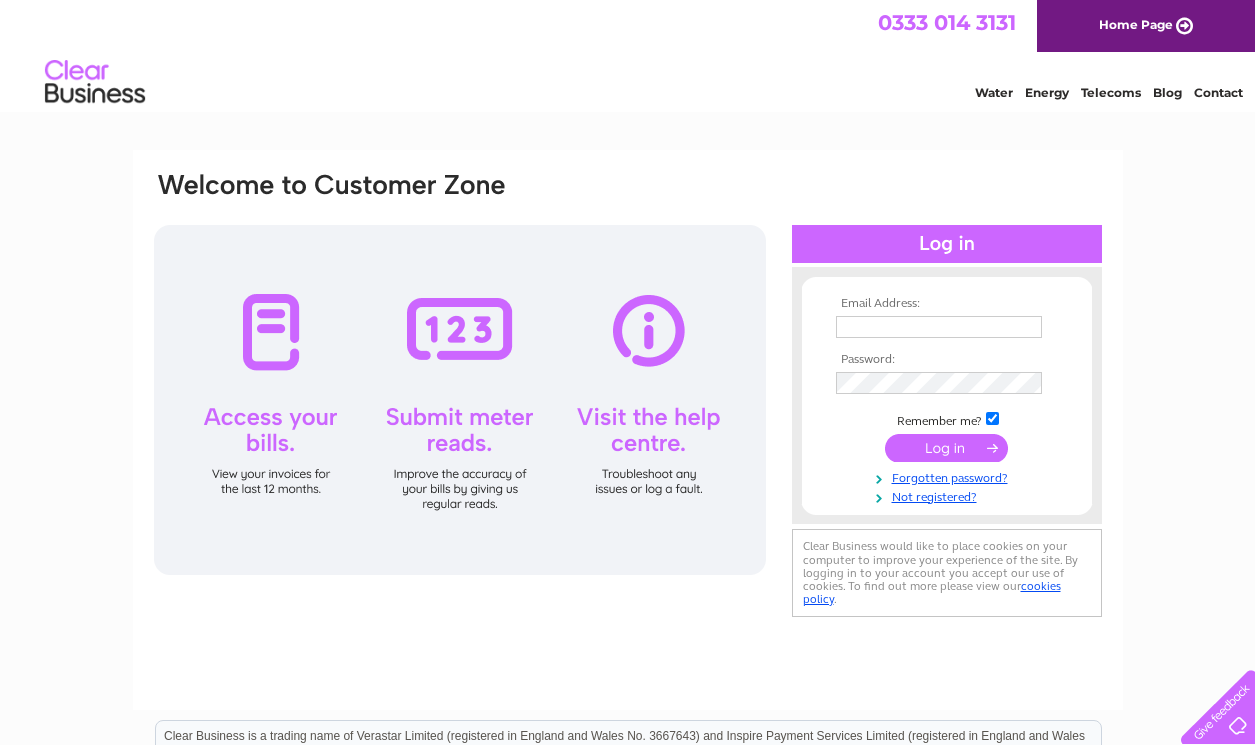 scroll, scrollTop: 0, scrollLeft: 0, axis: both 